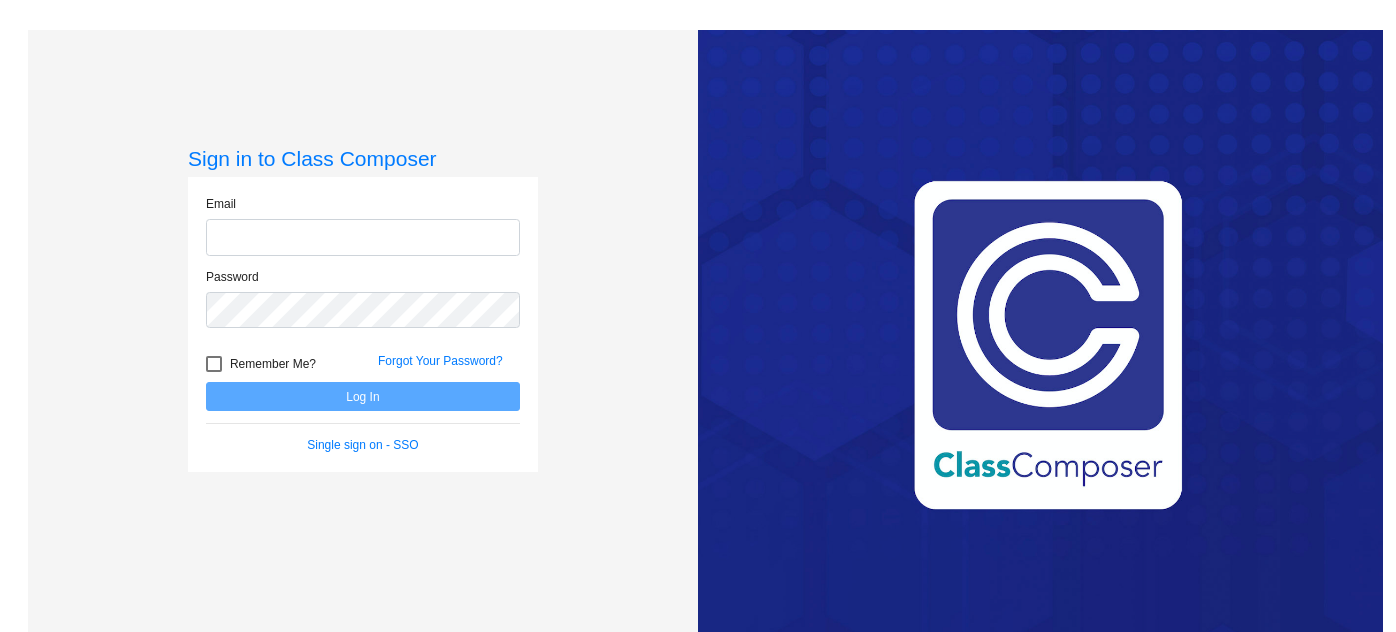 scroll, scrollTop: 0, scrollLeft: 0, axis: both 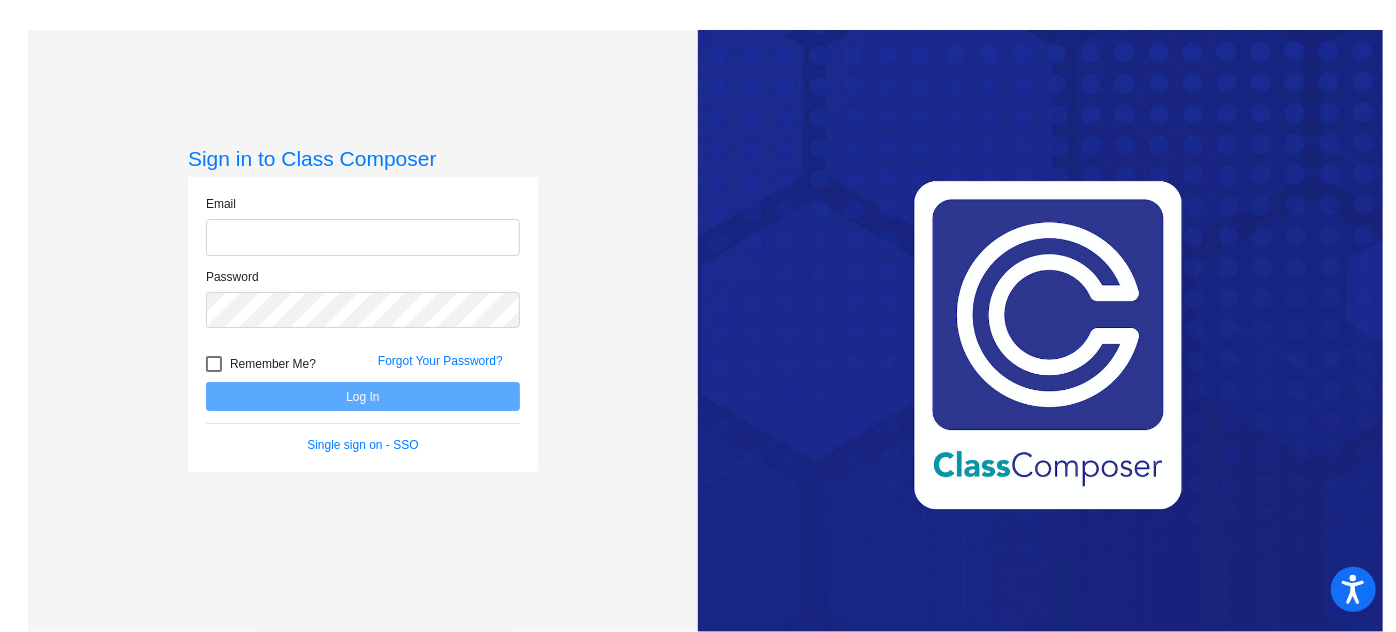type on "[EMAIL]" 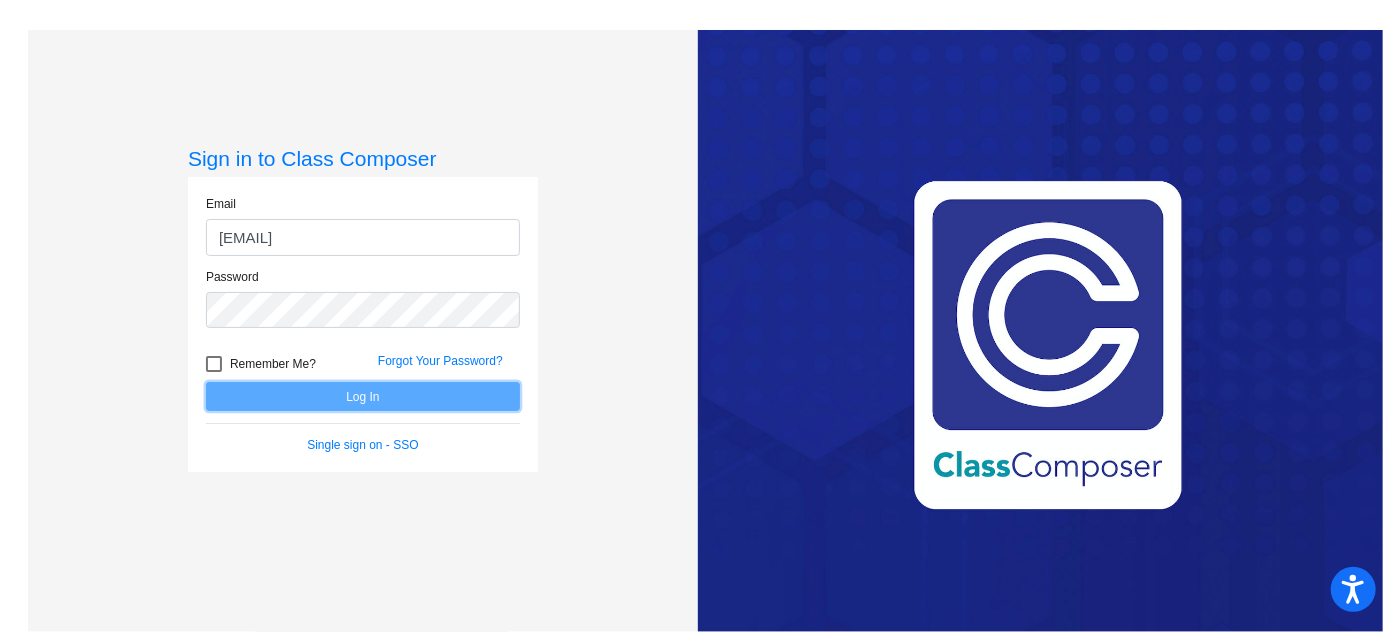 click on "Log In" 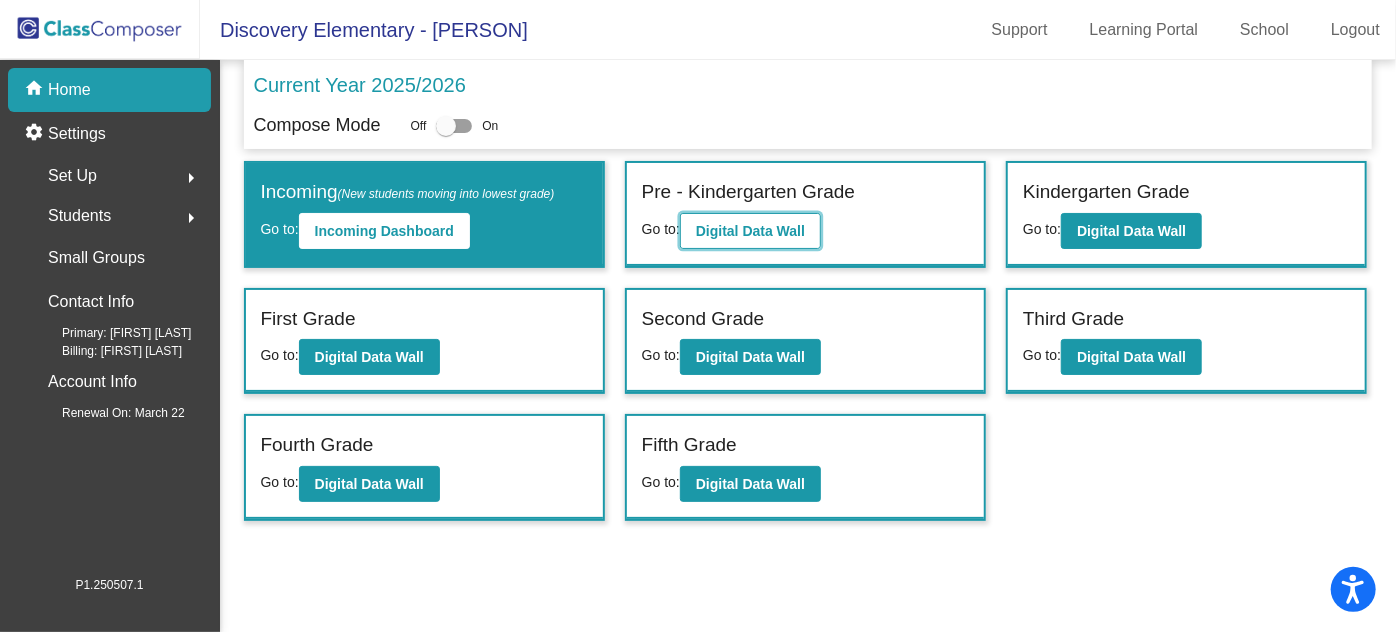 click on "Digital Data Wall" 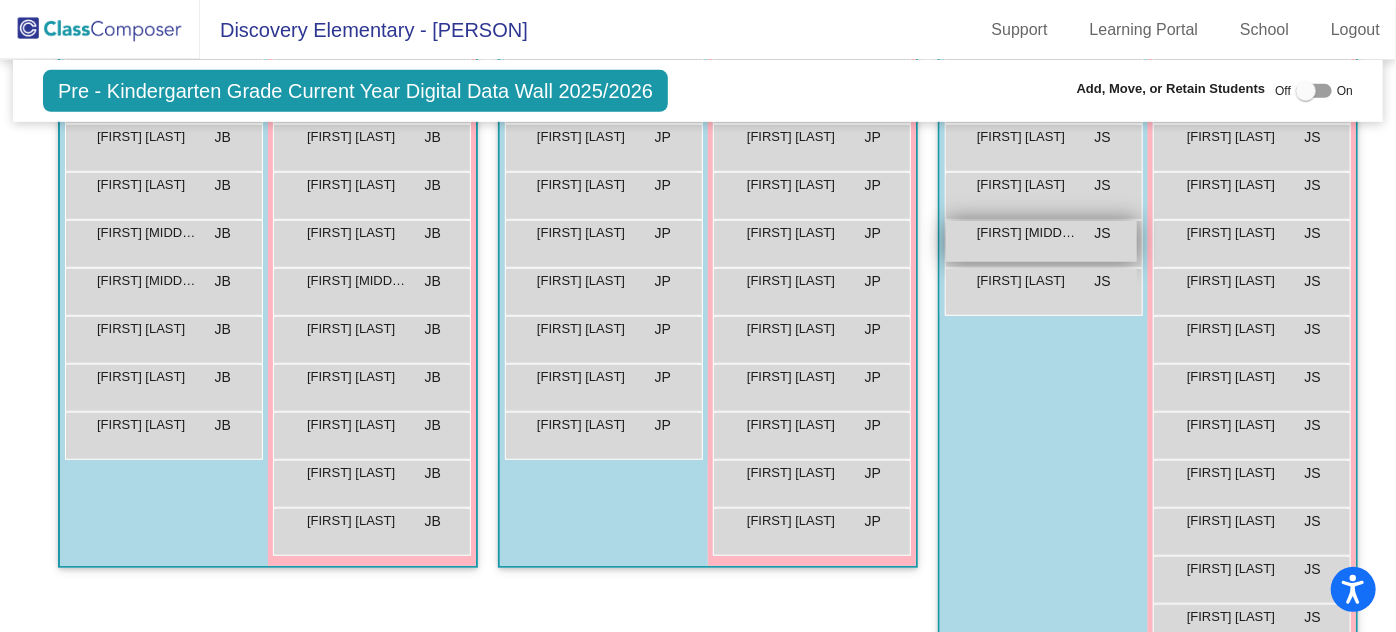 scroll, scrollTop: 636, scrollLeft: 0, axis: vertical 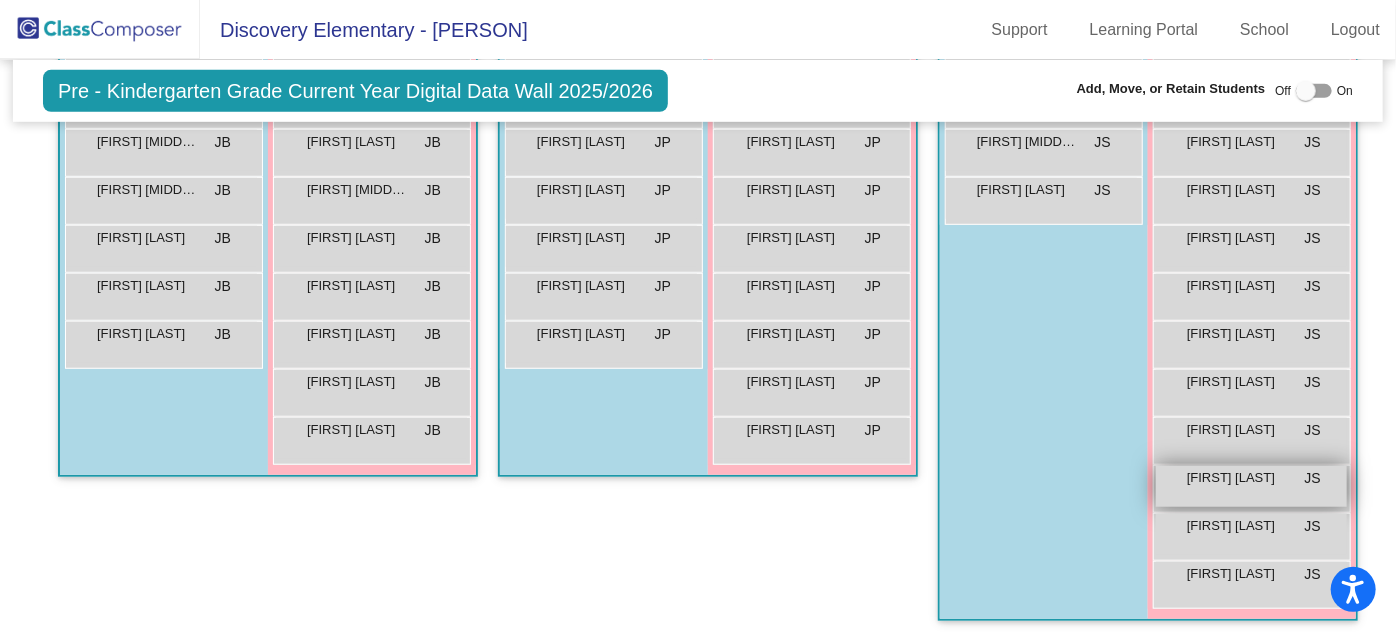 click on "[FIRST] [LAST]" at bounding box center [1237, 478] 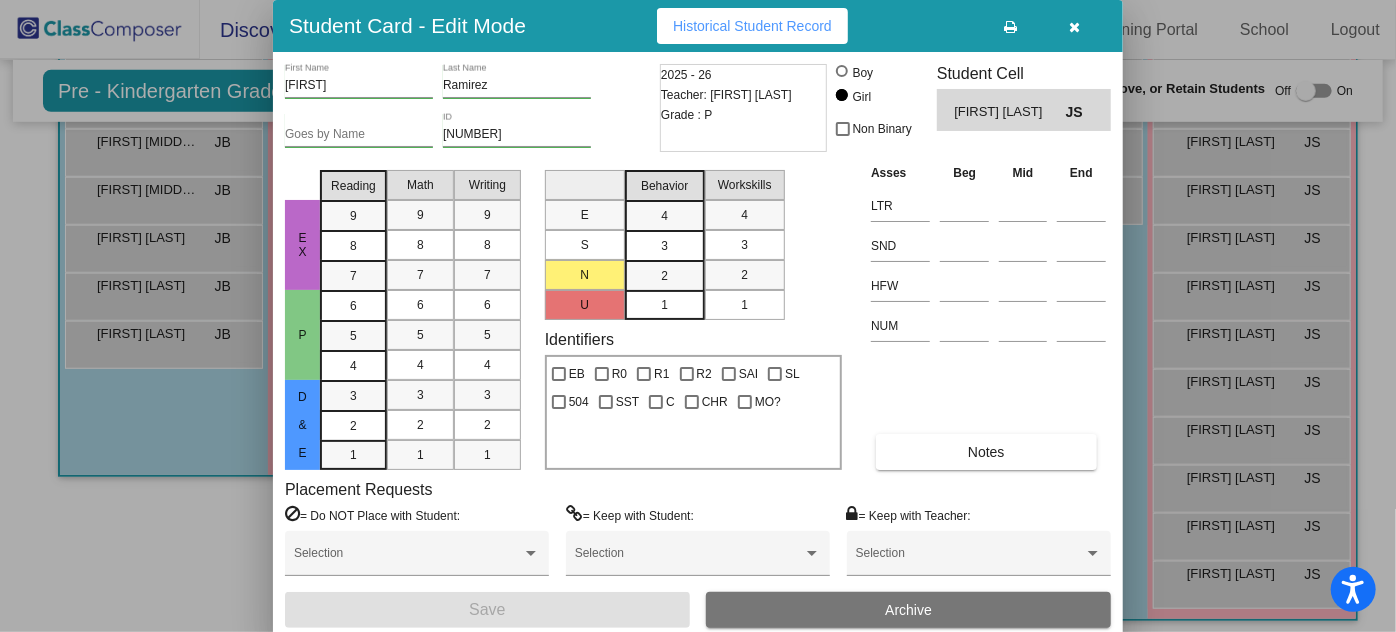 click on "Archive" at bounding box center (908, 610) 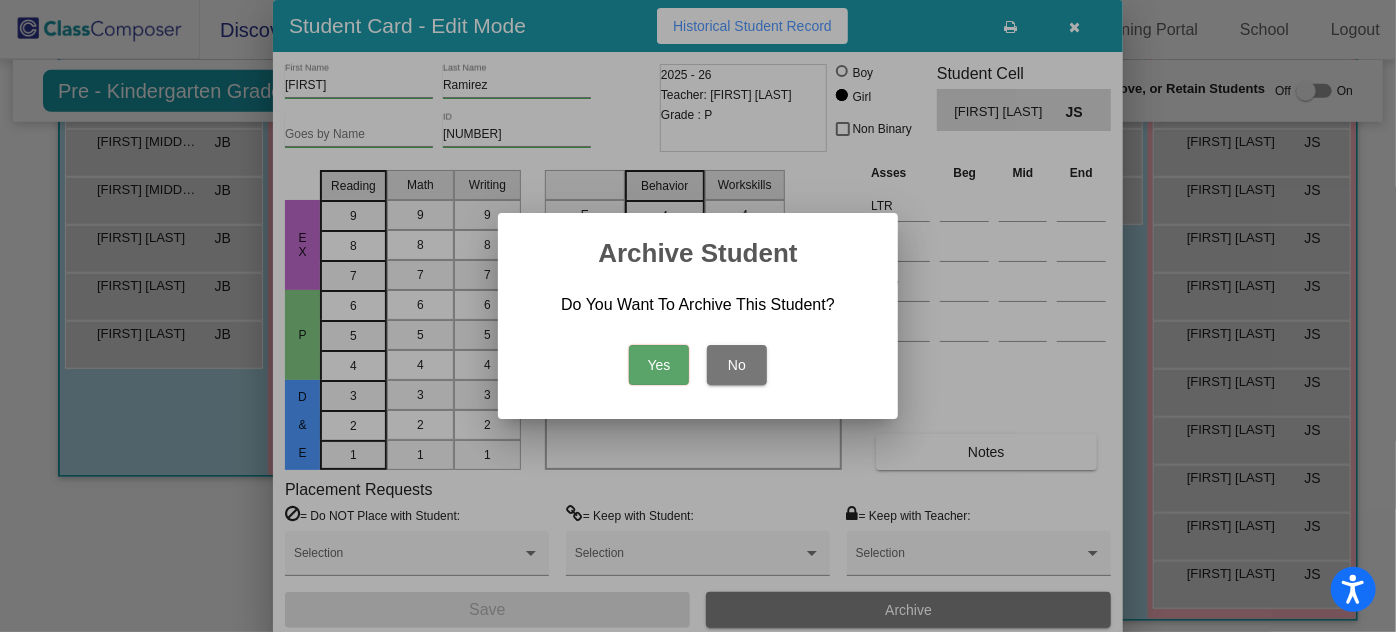 click on "Yes" at bounding box center [659, 365] 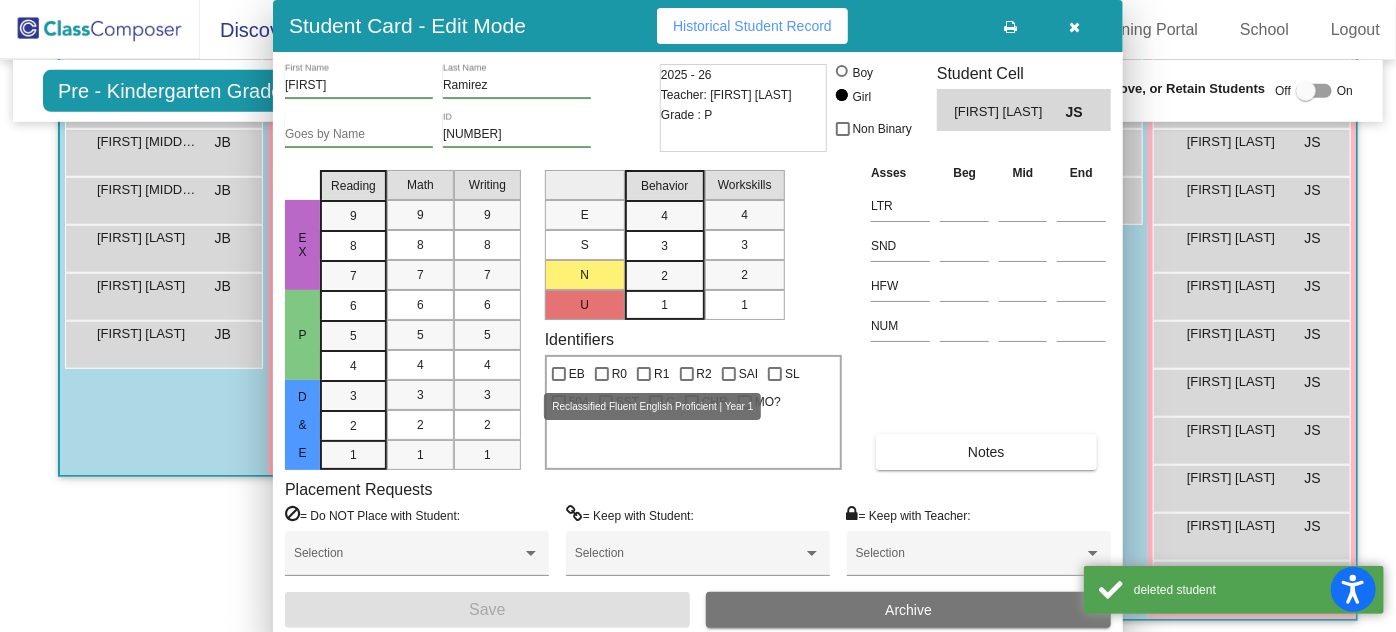 scroll, scrollTop: 592, scrollLeft: 0, axis: vertical 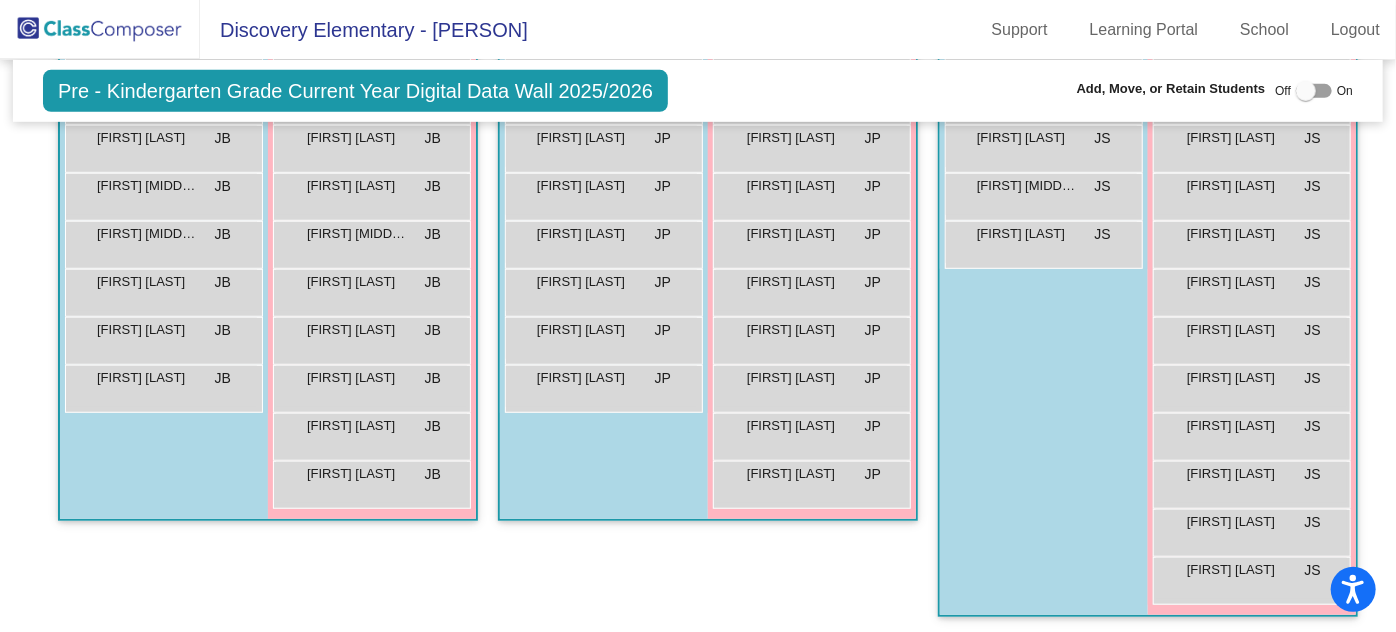 click 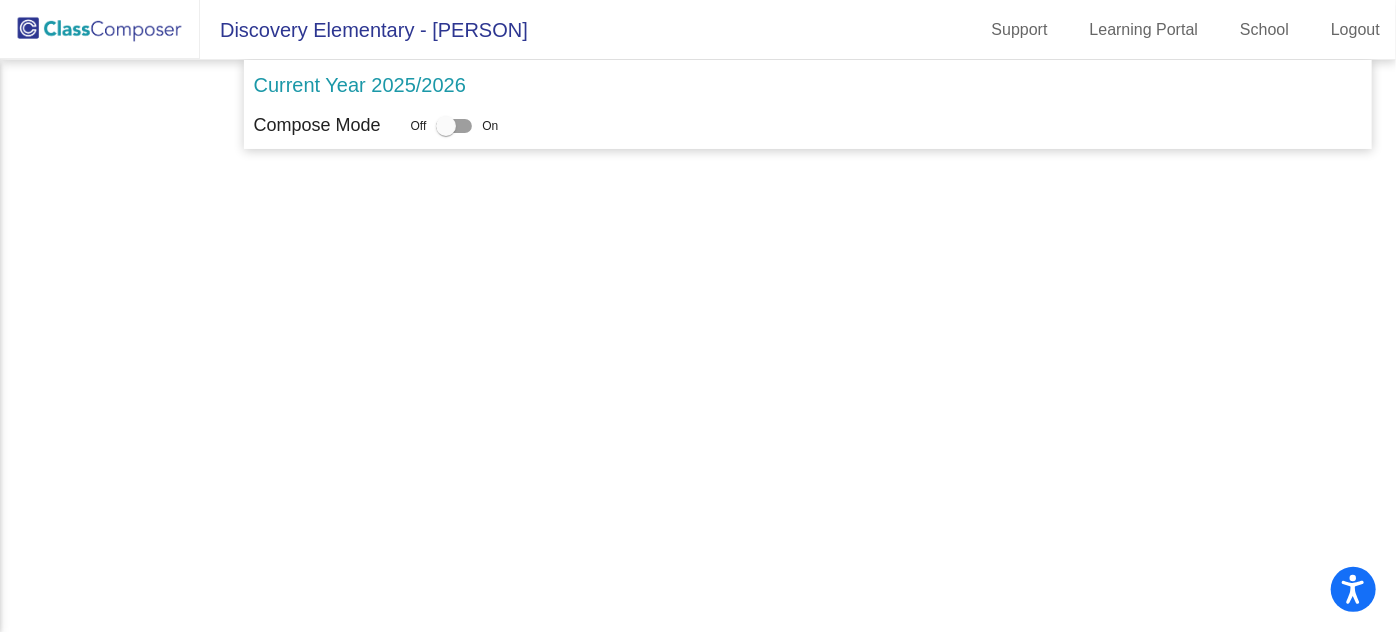 scroll, scrollTop: 0, scrollLeft: 0, axis: both 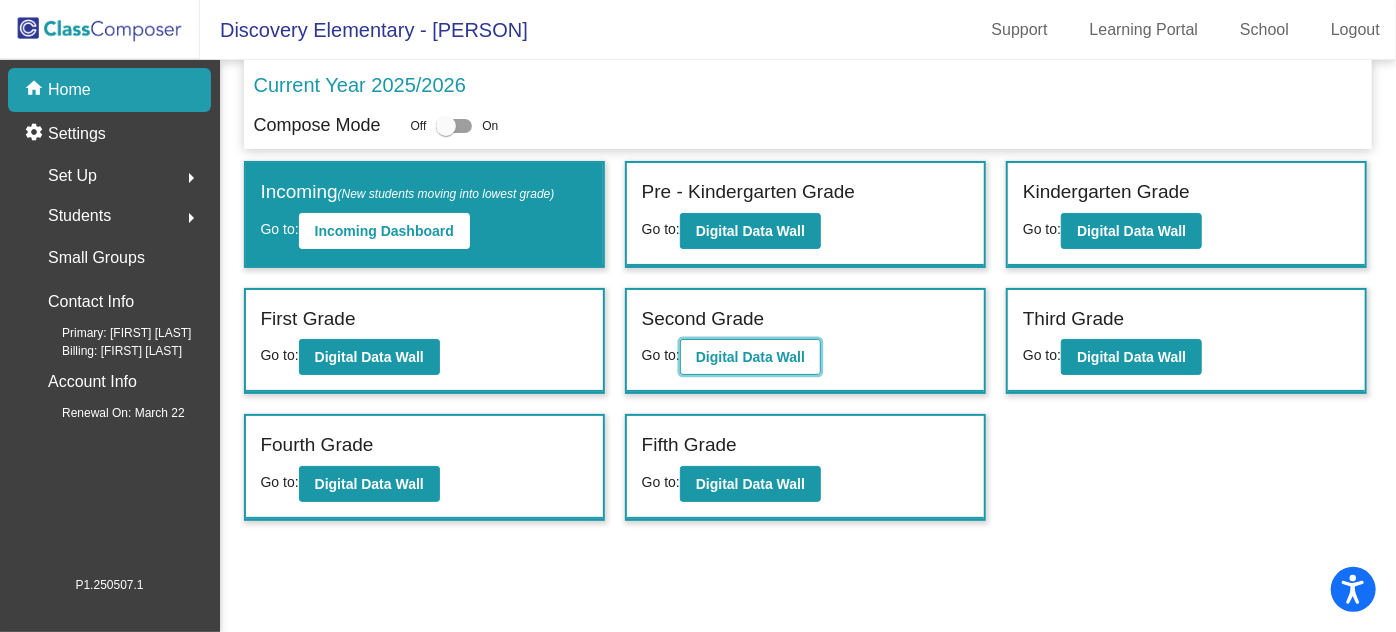 click on "Digital Data Wall" 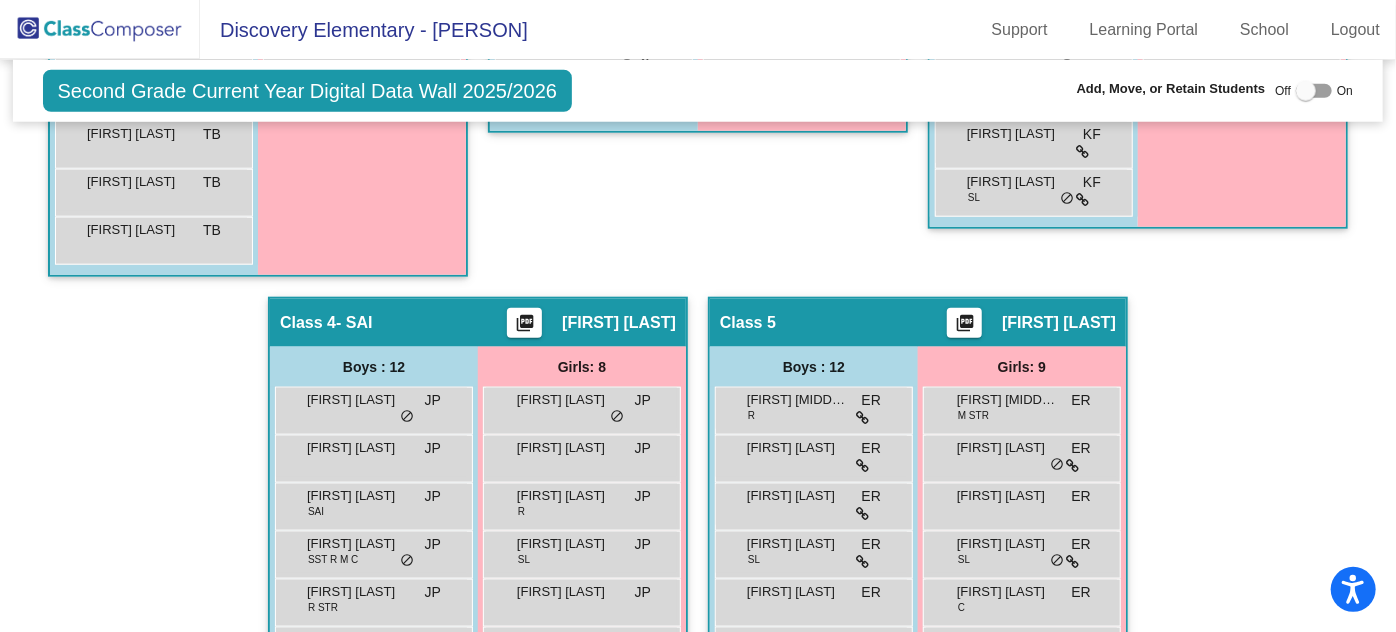 scroll, scrollTop: 1000, scrollLeft: 0, axis: vertical 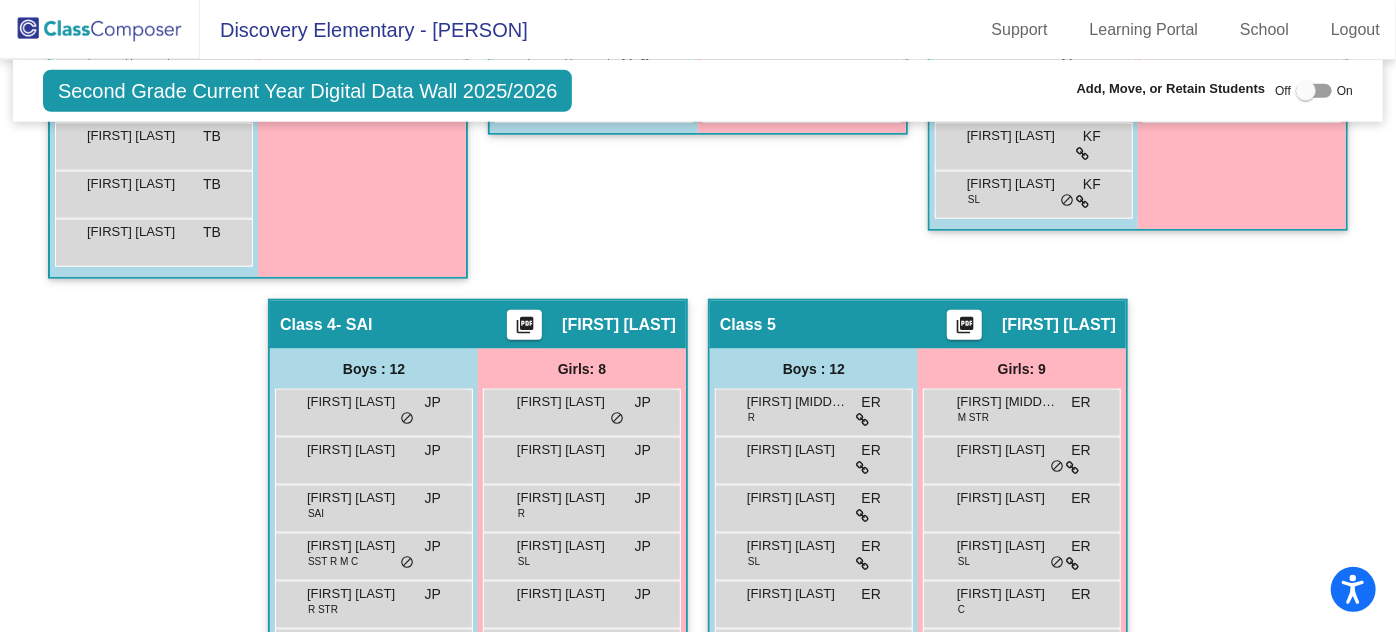 click 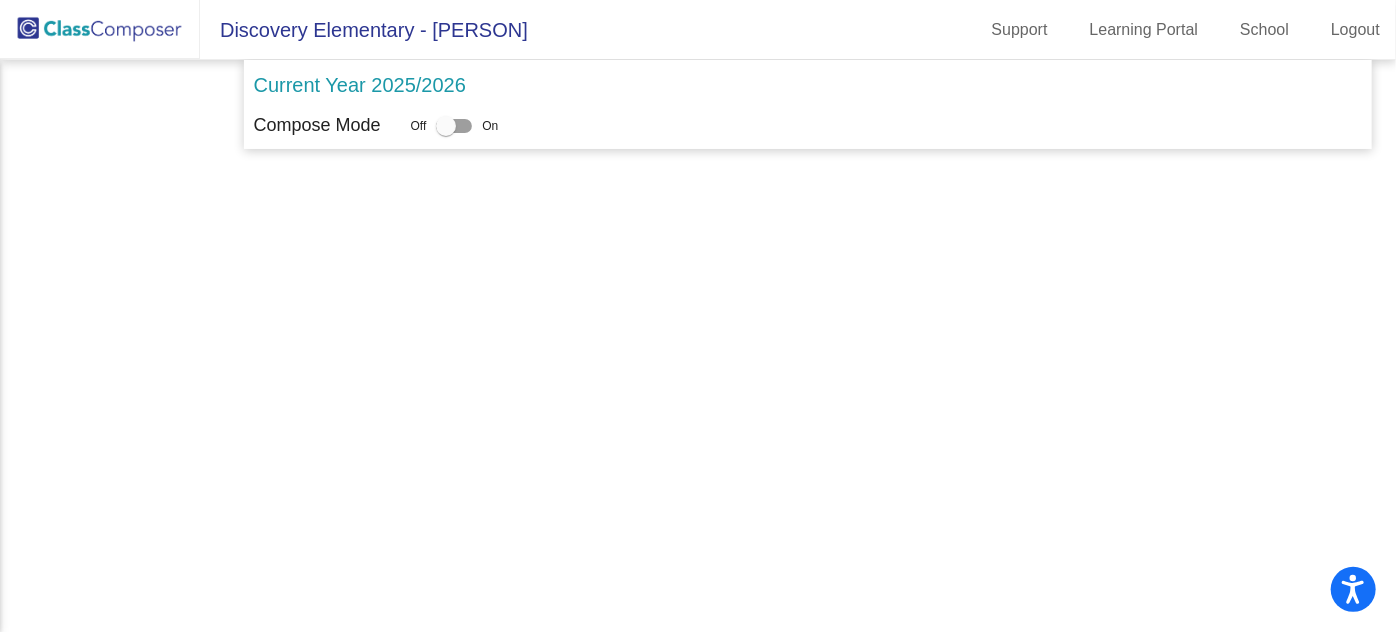 scroll, scrollTop: 0, scrollLeft: 0, axis: both 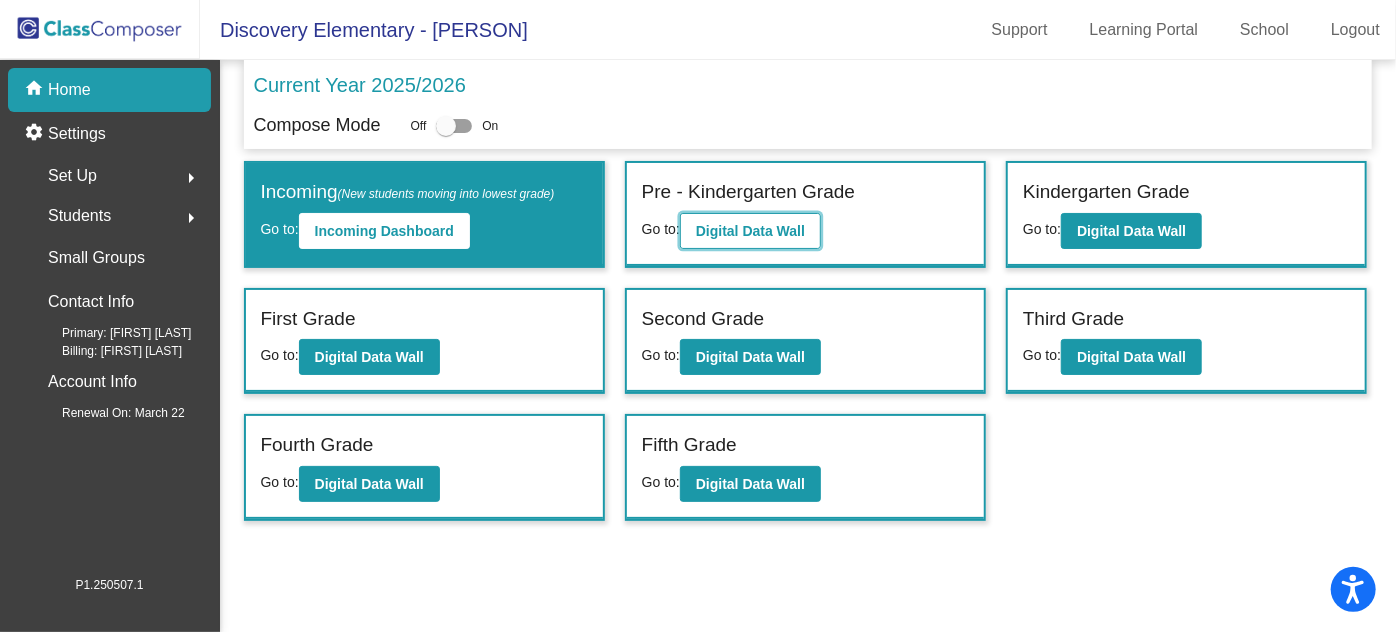 click on "Digital Data Wall" 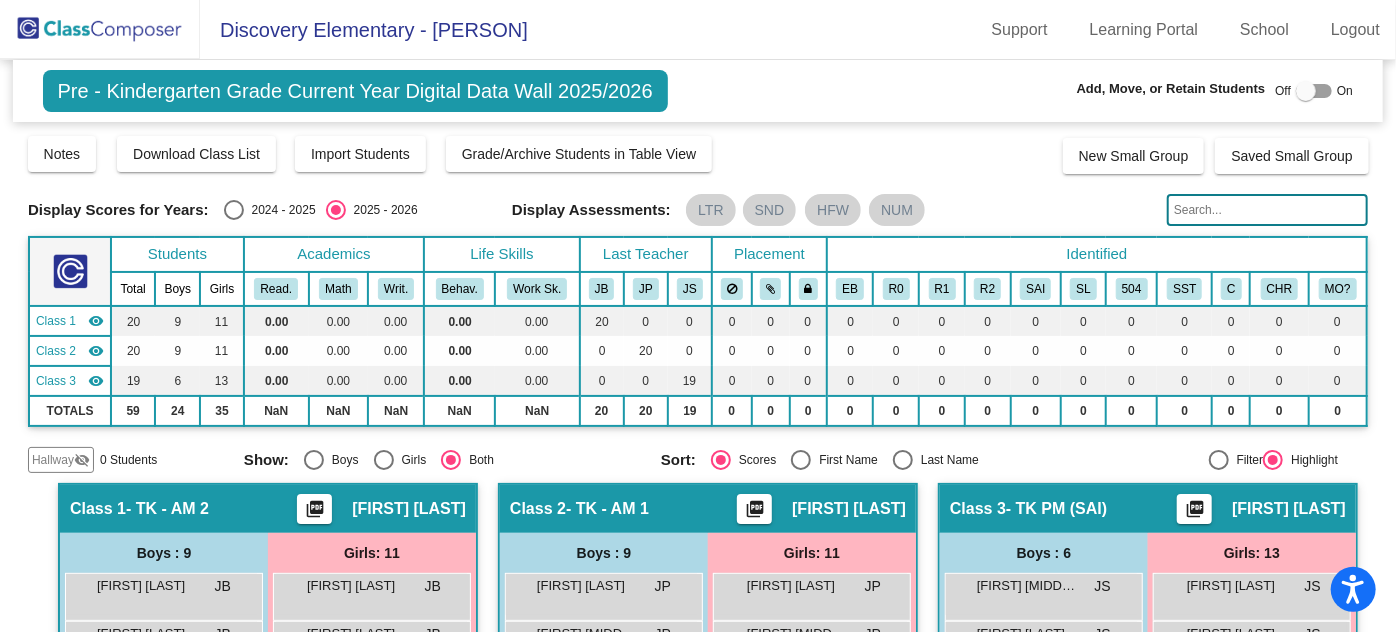 click at bounding box center (1314, 91) 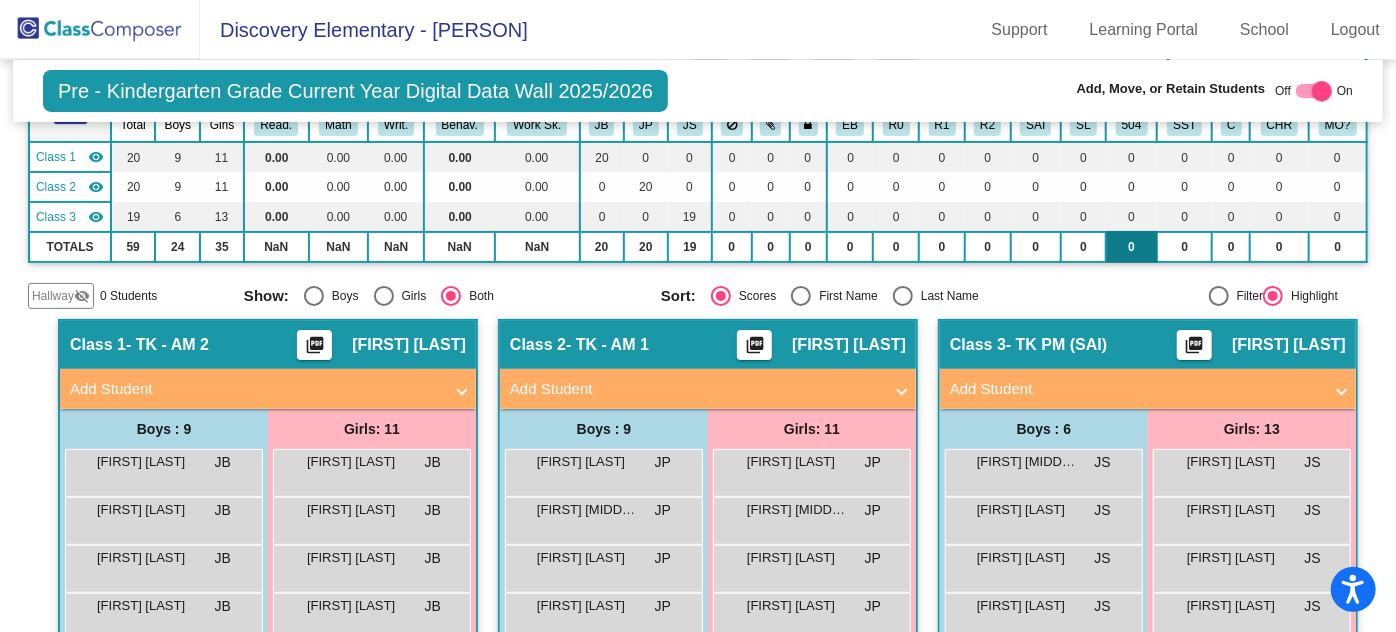 scroll, scrollTop: 181, scrollLeft: 0, axis: vertical 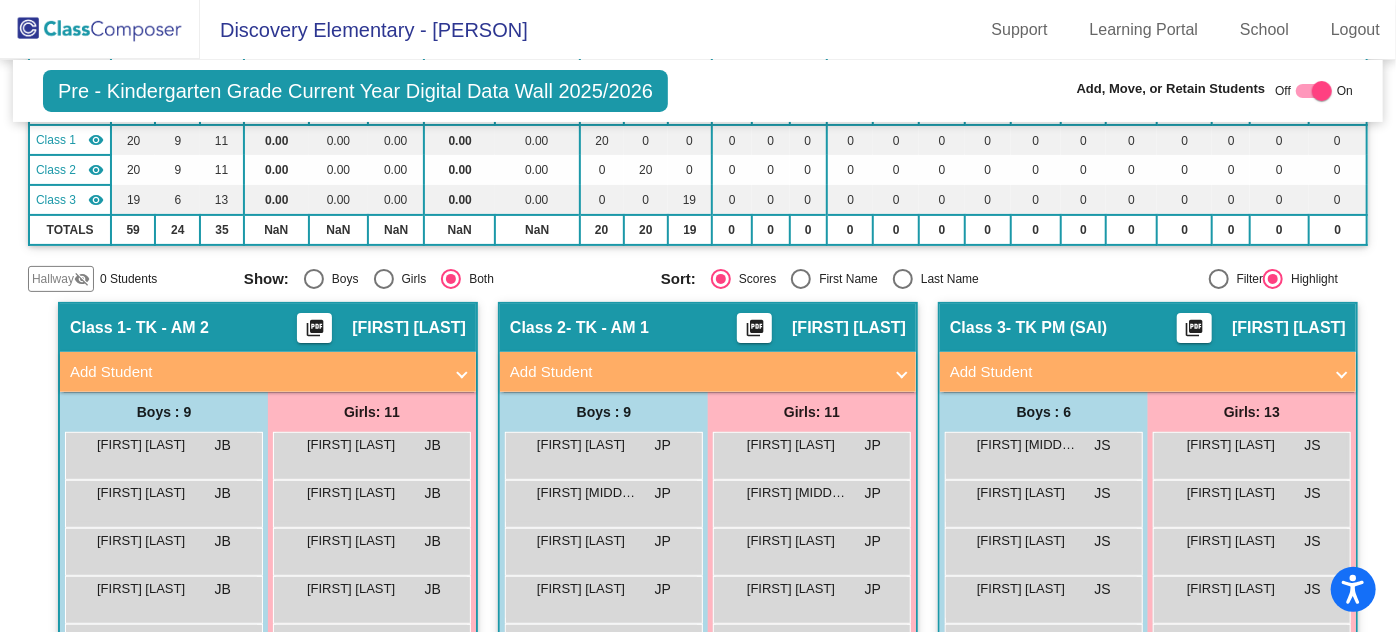 click on "Add Student" at bounding box center [1136, 372] 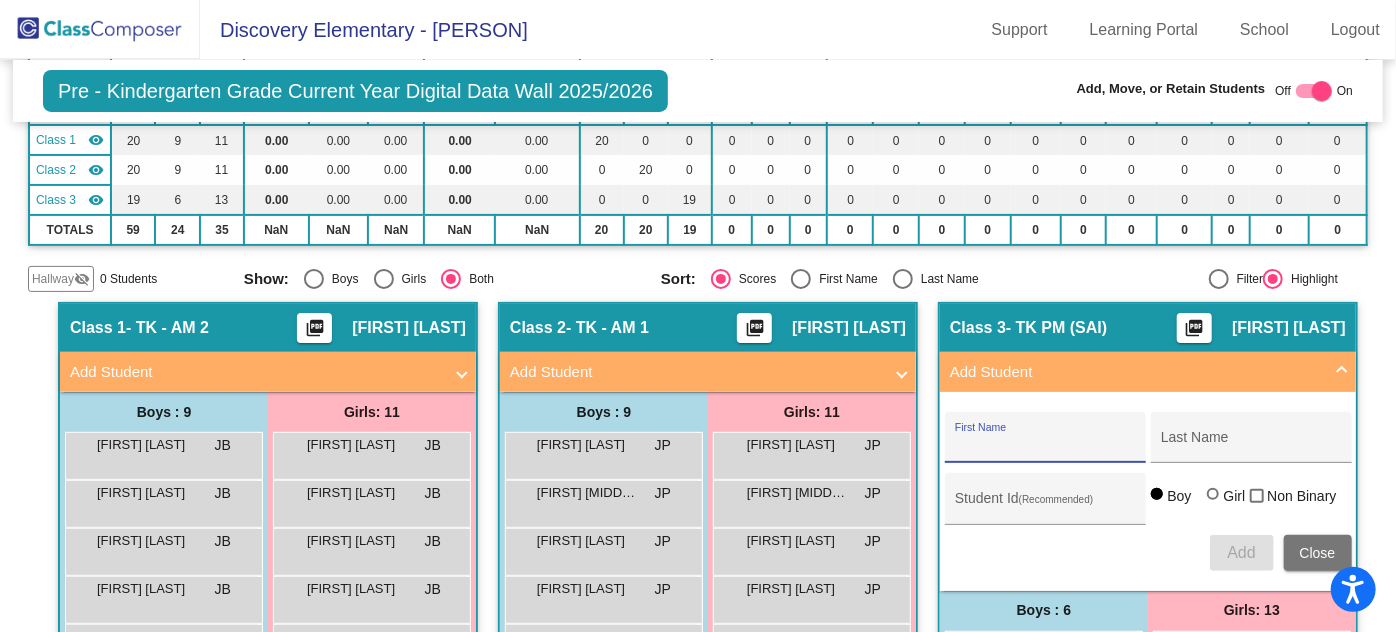 click on "First Name" at bounding box center [1045, 445] 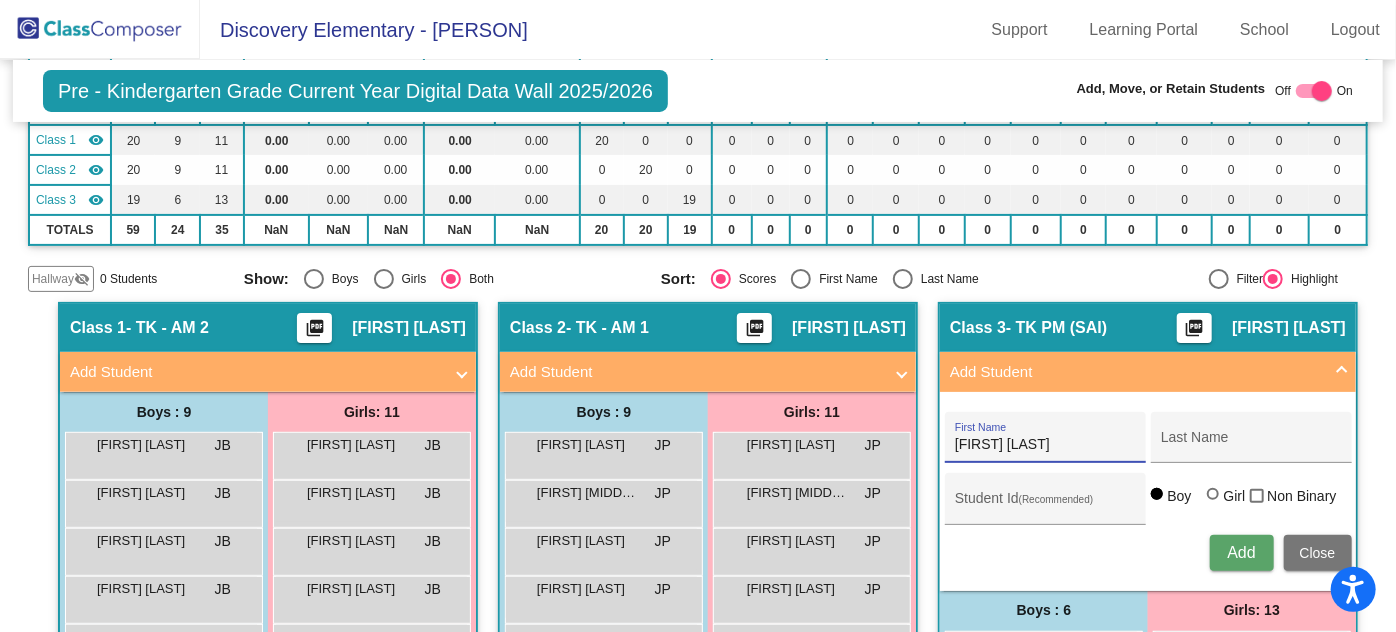 type on "[FIRST] [LAST]" 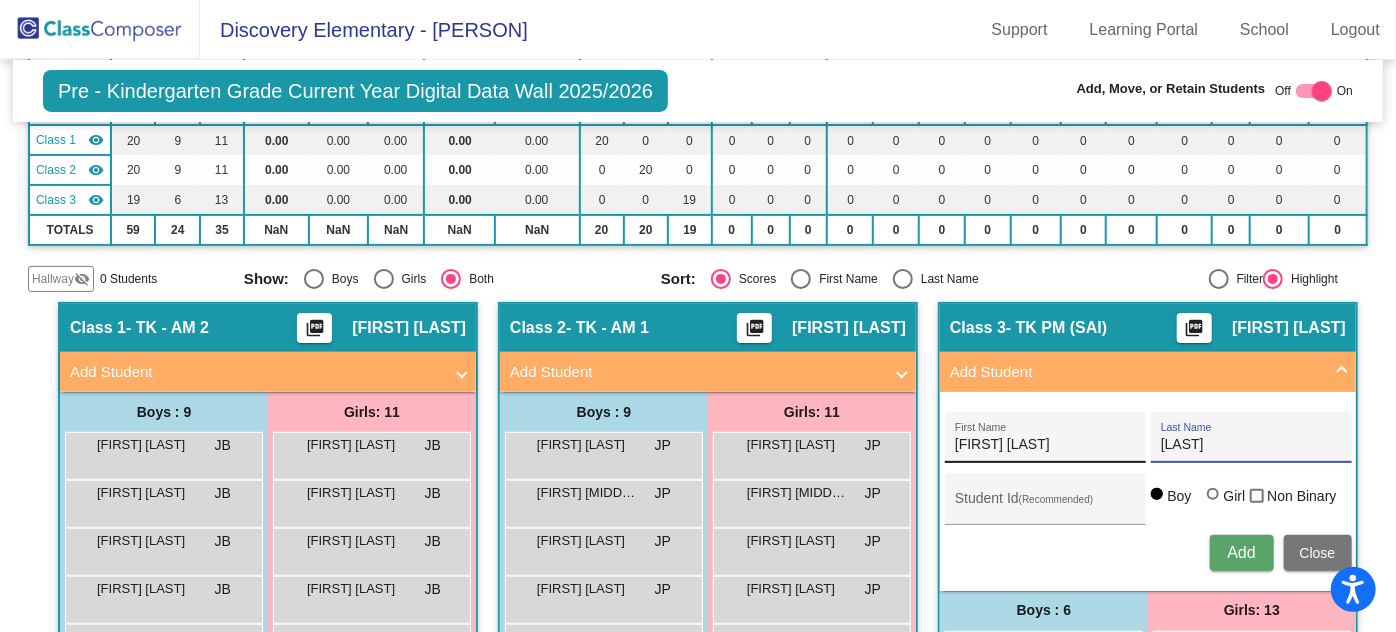 type on "[LAST]" 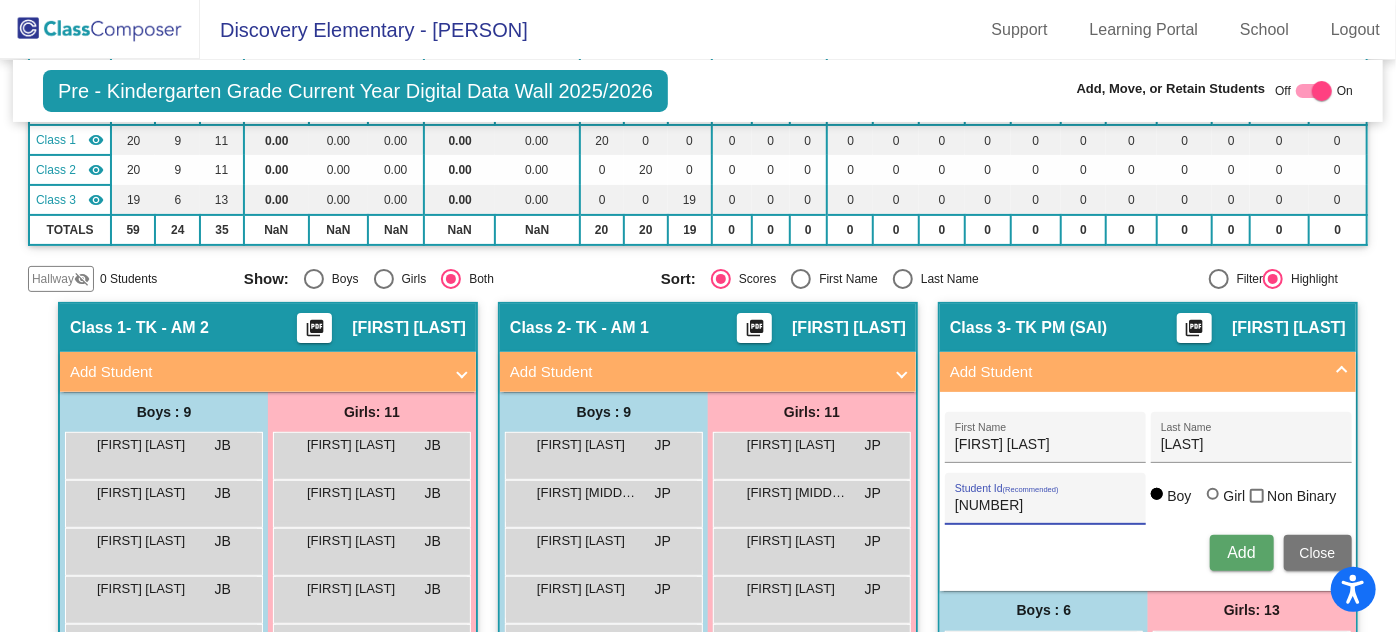 type on "[NUMBER]" 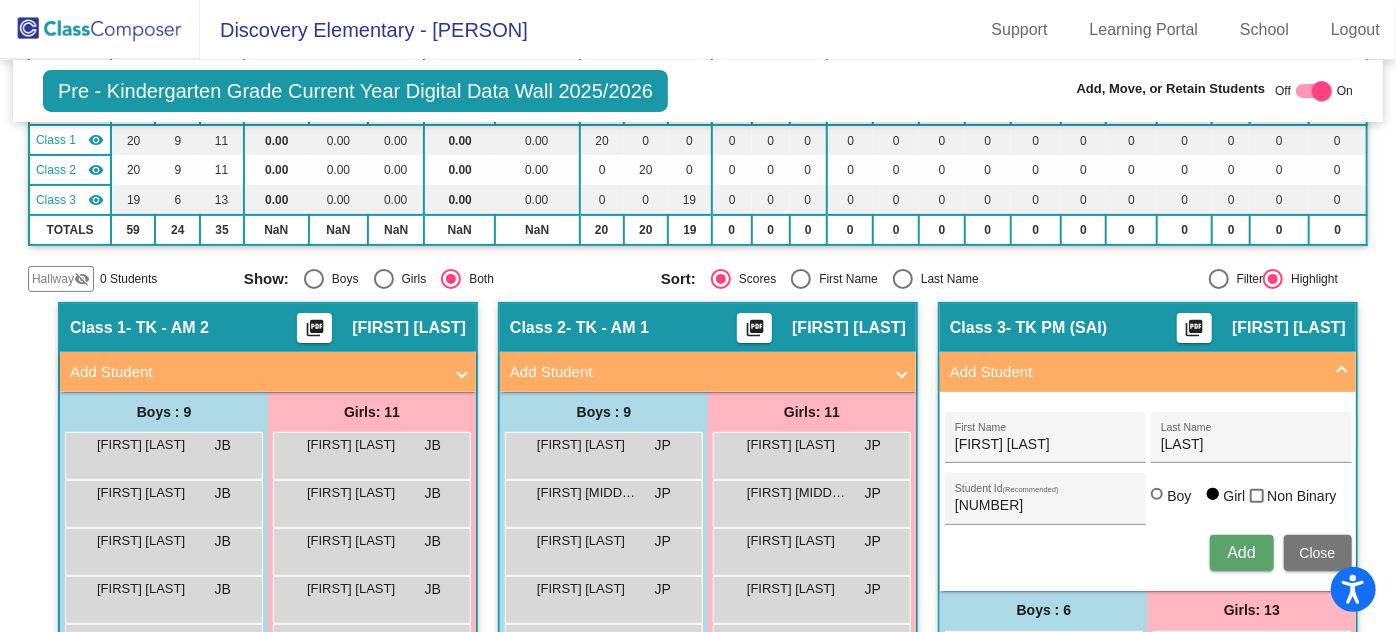 click on "Add" at bounding box center (1241, 552) 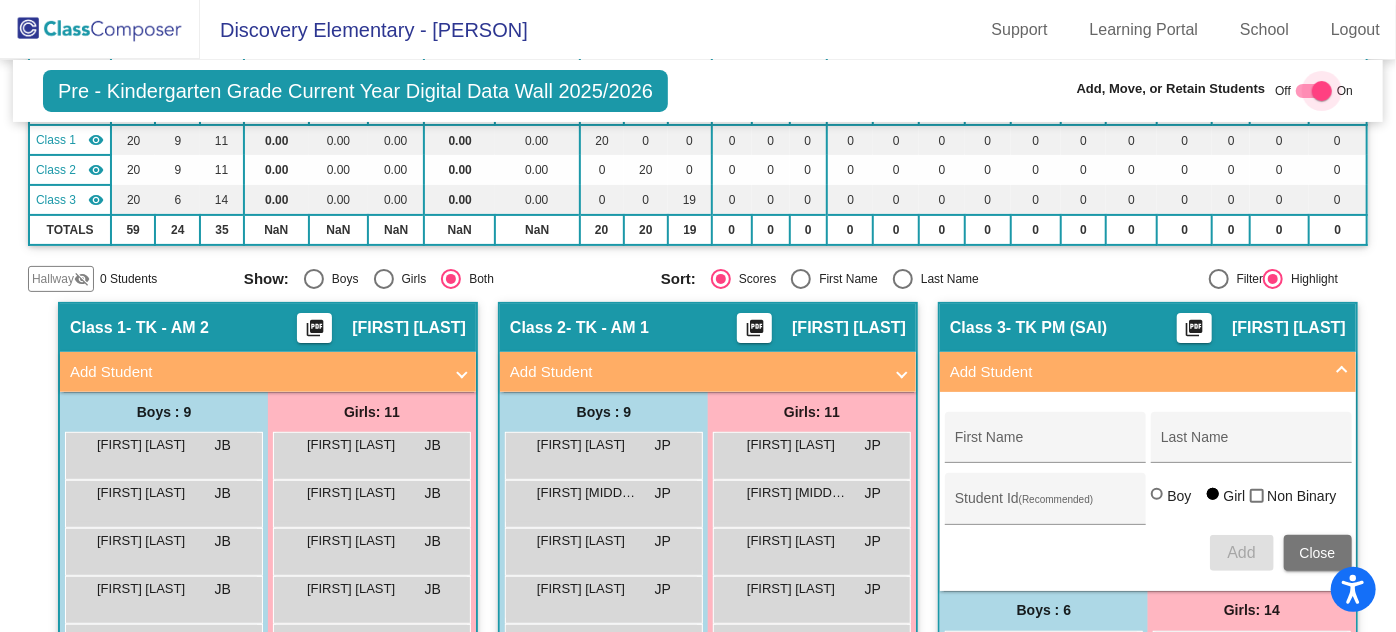 click at bounding box center (1314, 91) 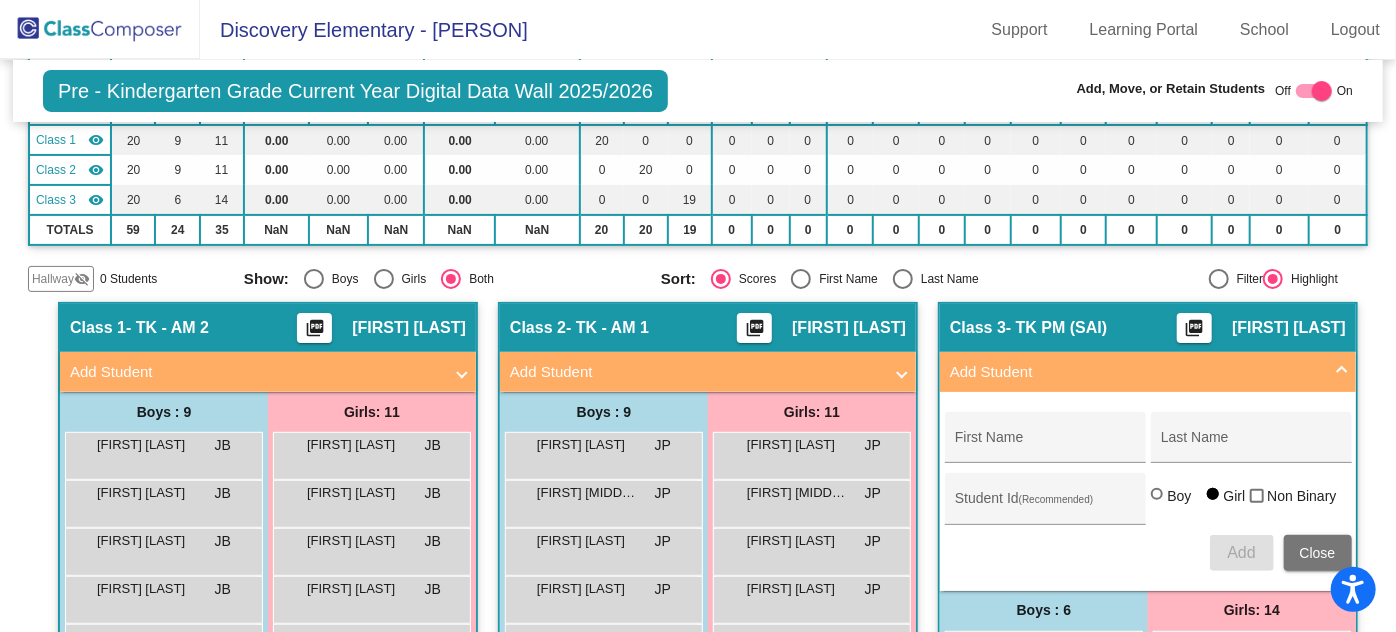 checkbox on "false" 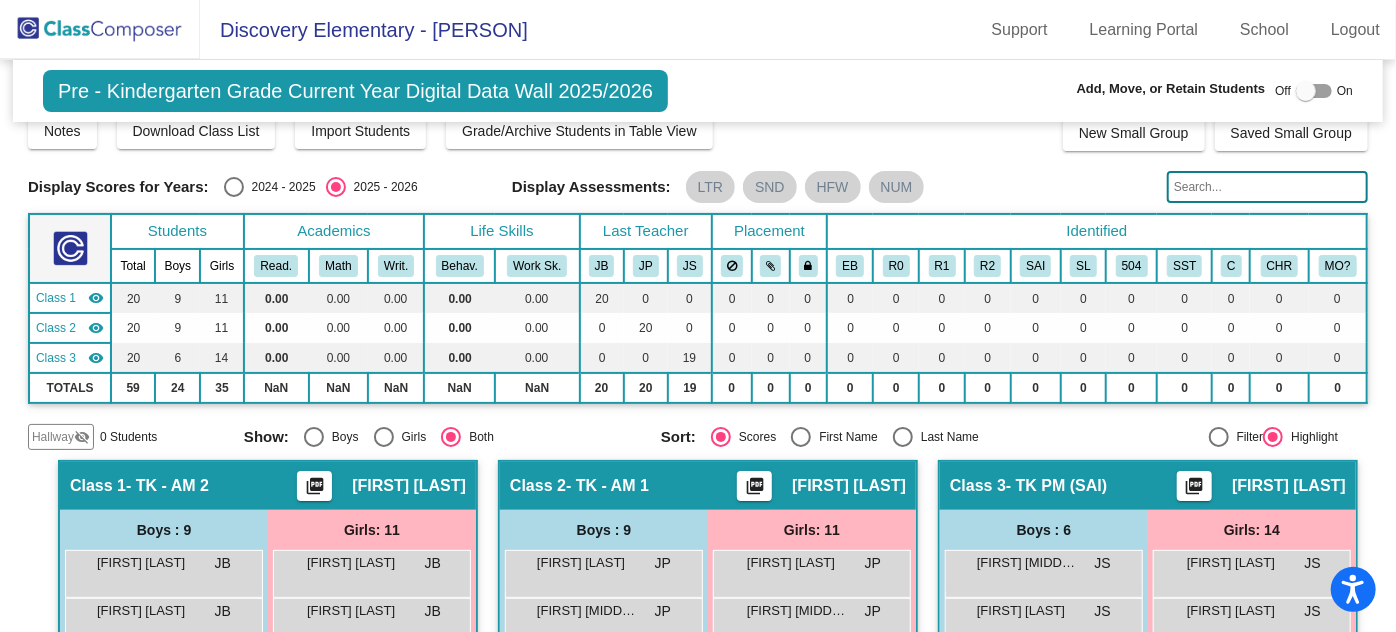 scroll, scrollTop: 0, scrollLeft: 0, axis: both 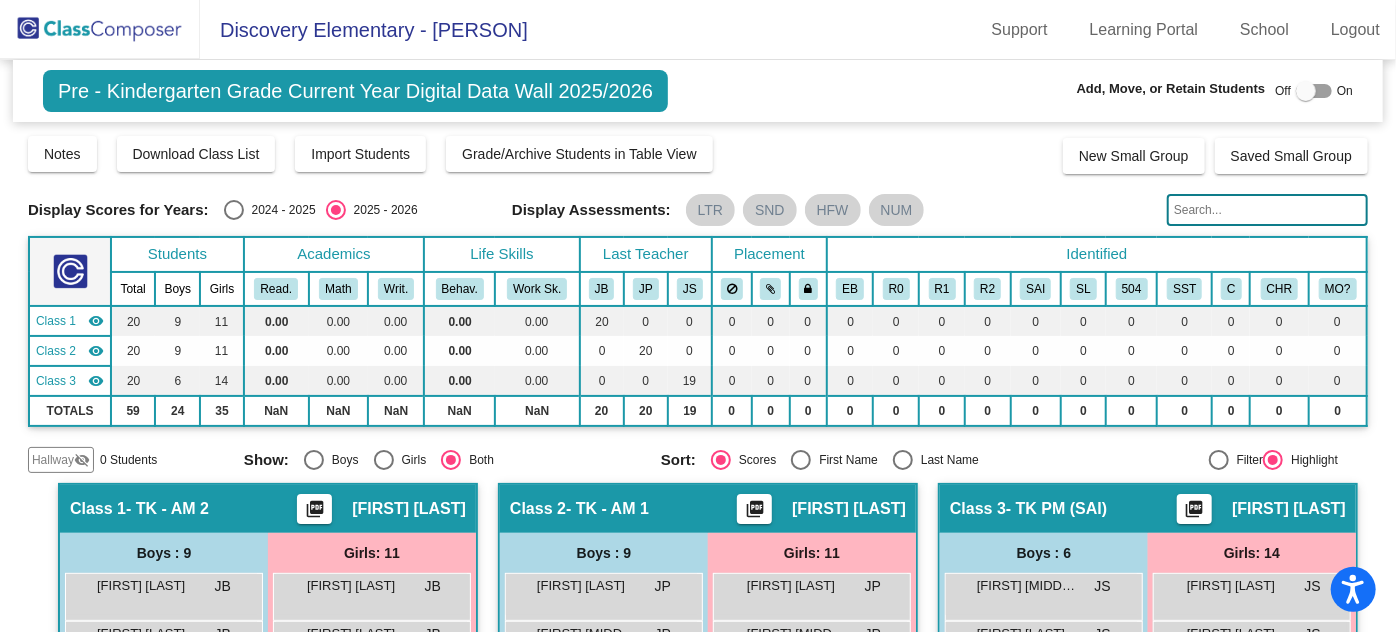 click 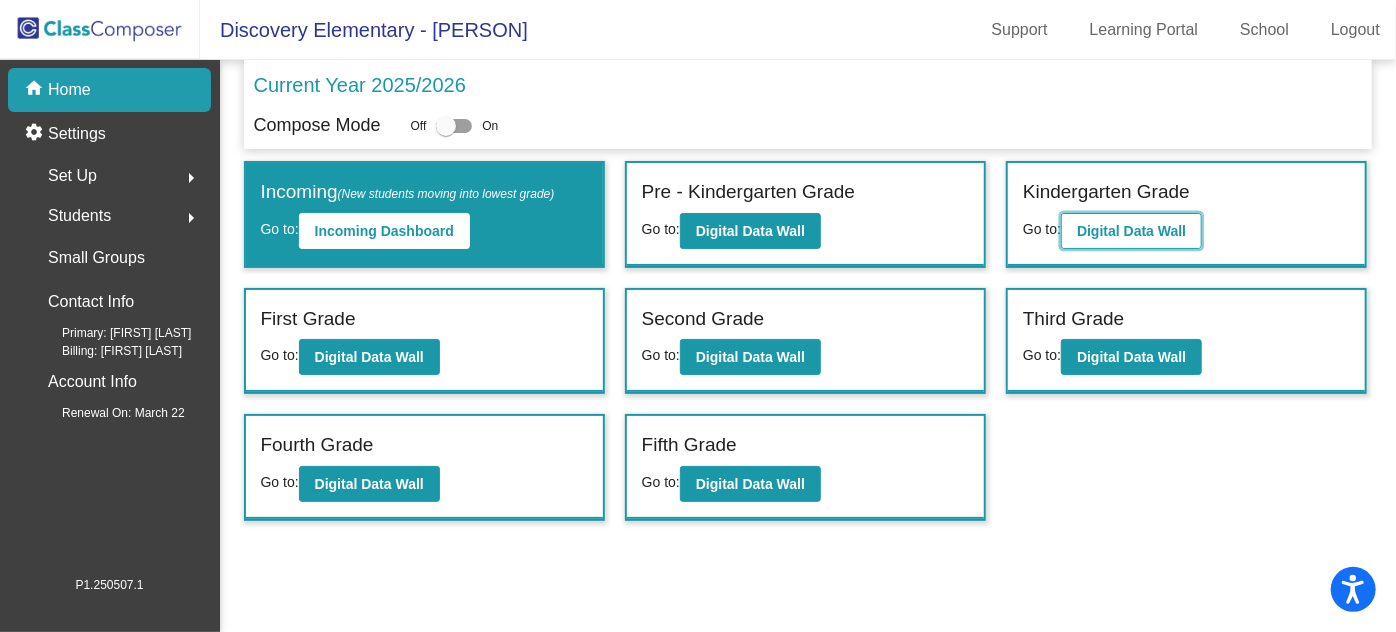 click on "Digital Data Wall" 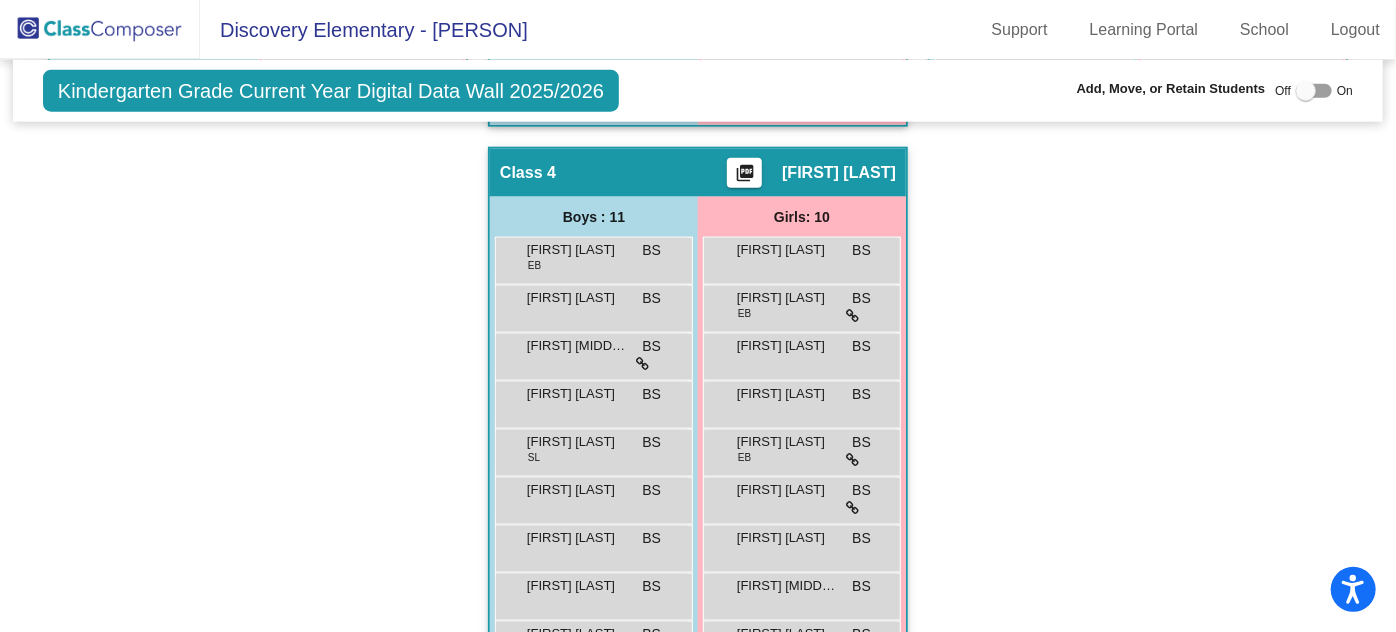 scroll, scrollTop: 818, scrollLeft: 0, axis: vertical 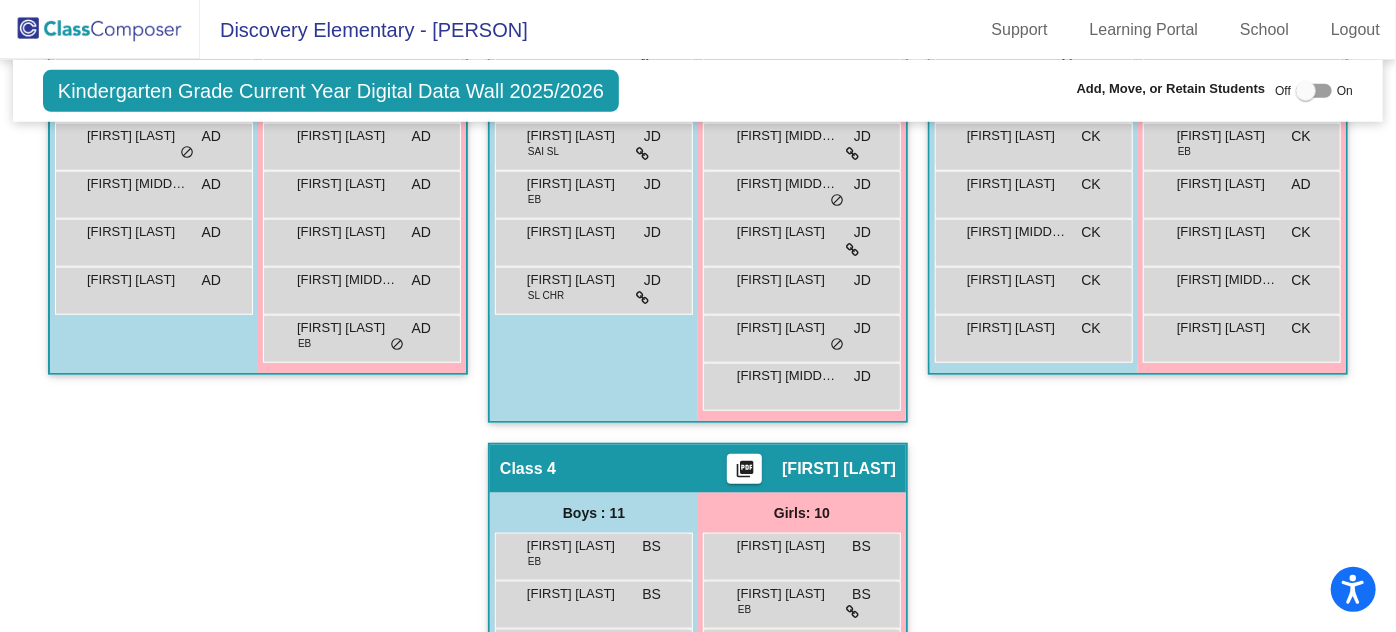 click 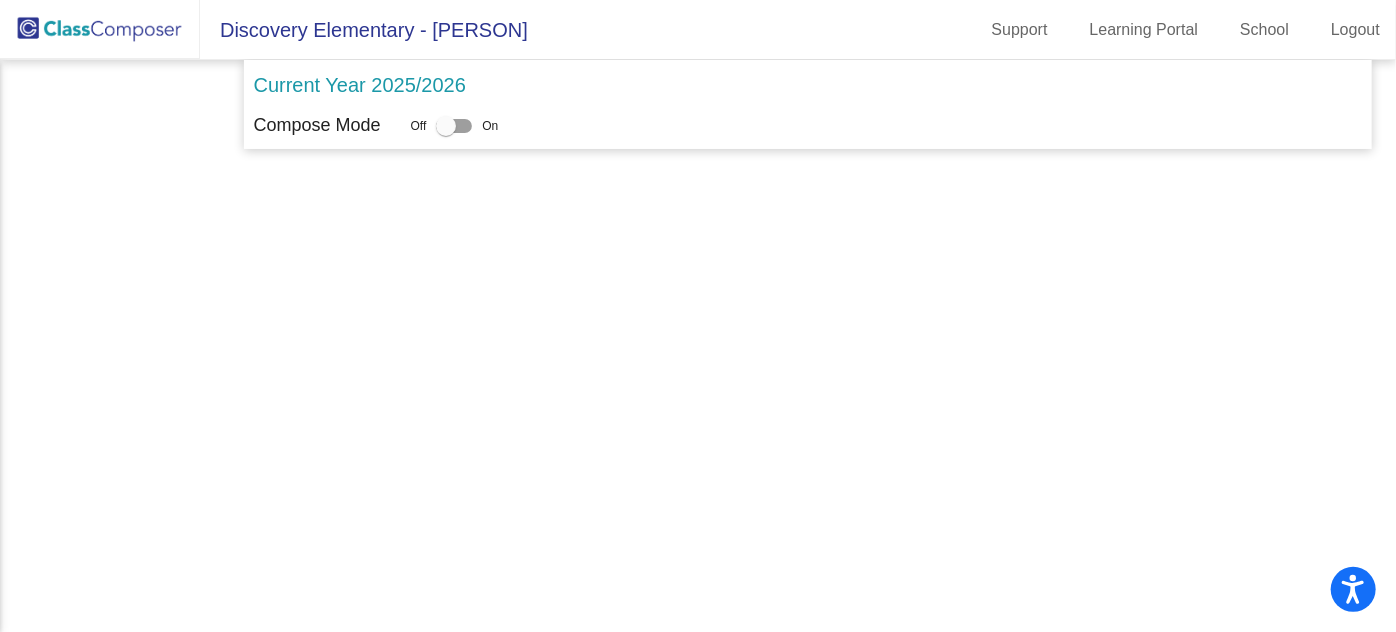 scroll, scrollTop: 0, scrollLeft: 0, axis: both 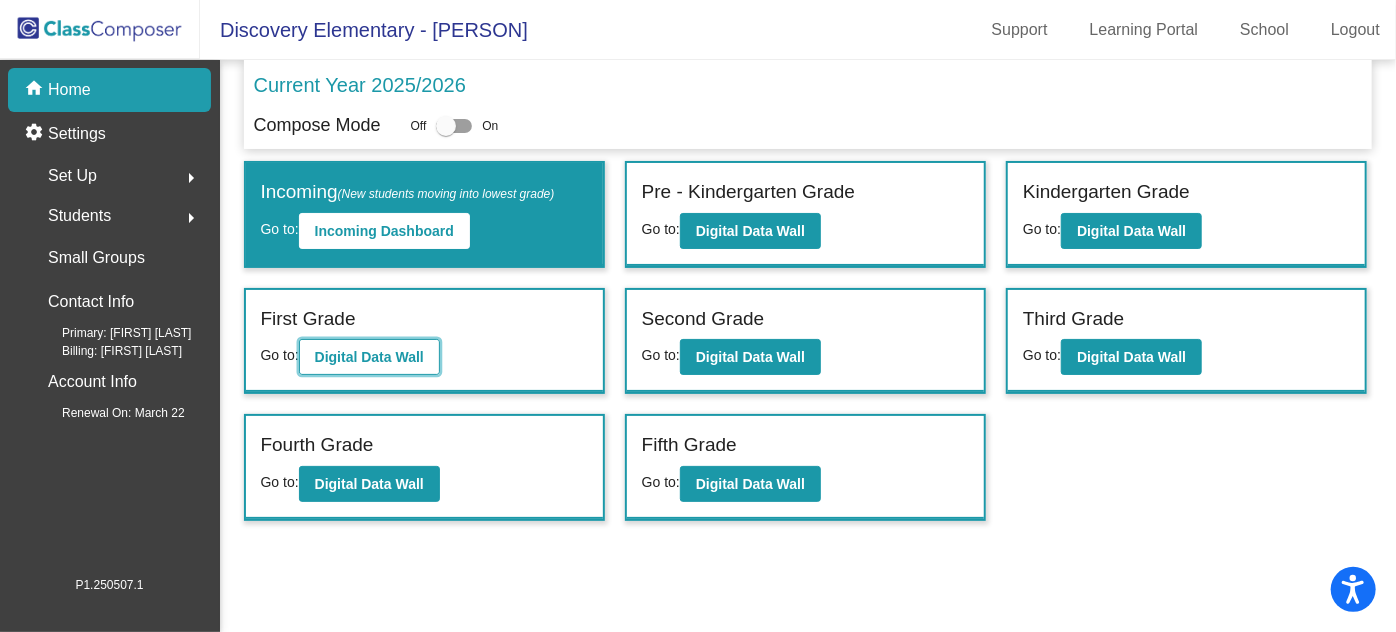 click on "Digital Data Wall" 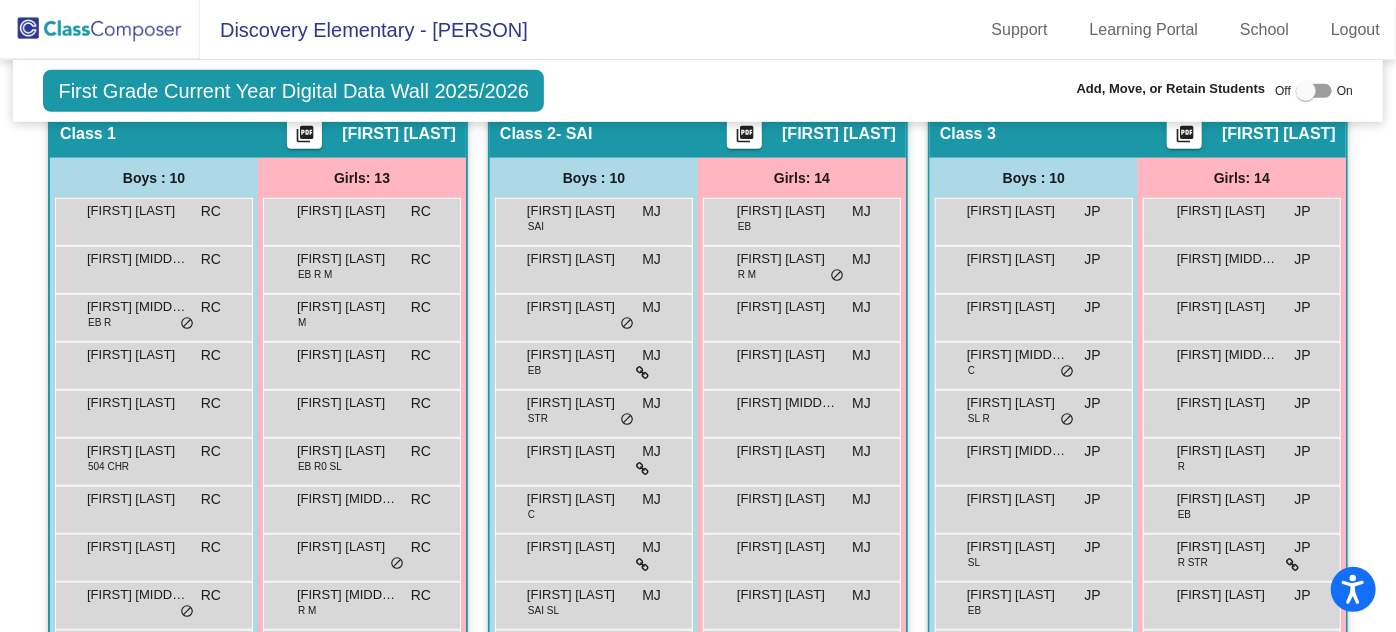 scroll, scrollTop: 454, scrollLeft: 0, axis: vertical 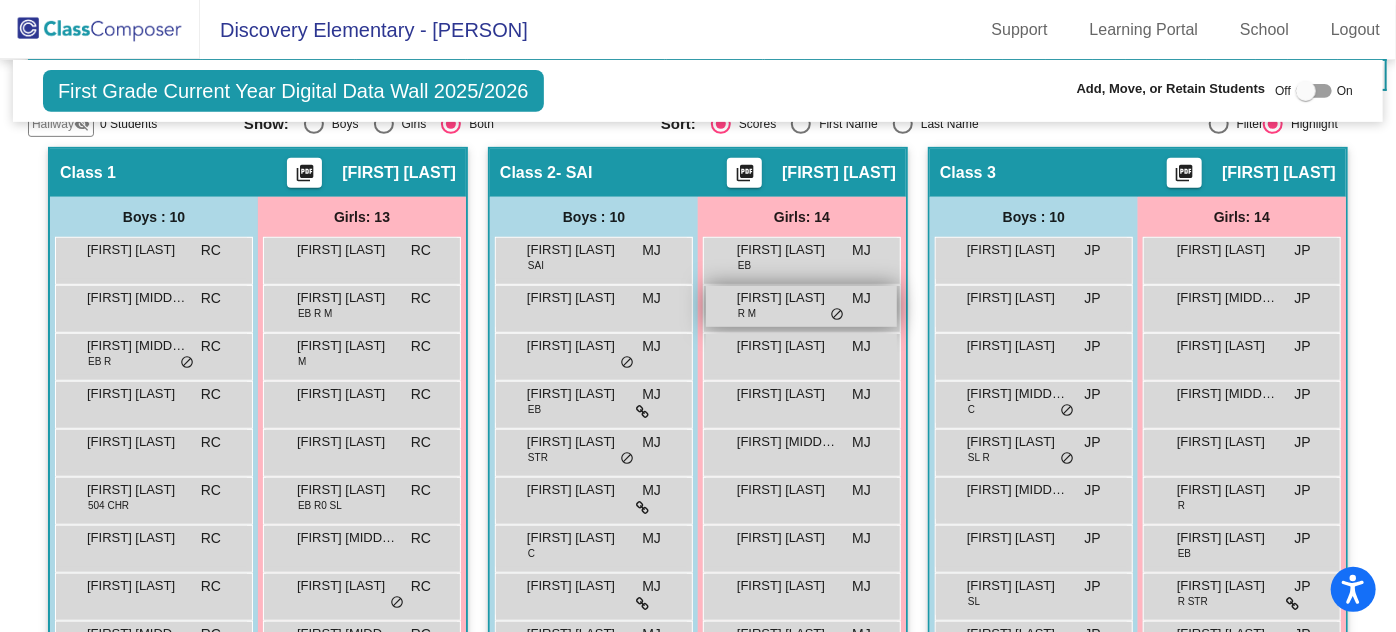 click on "[FIRST] [LAST]" at bounding box center [801, 306] 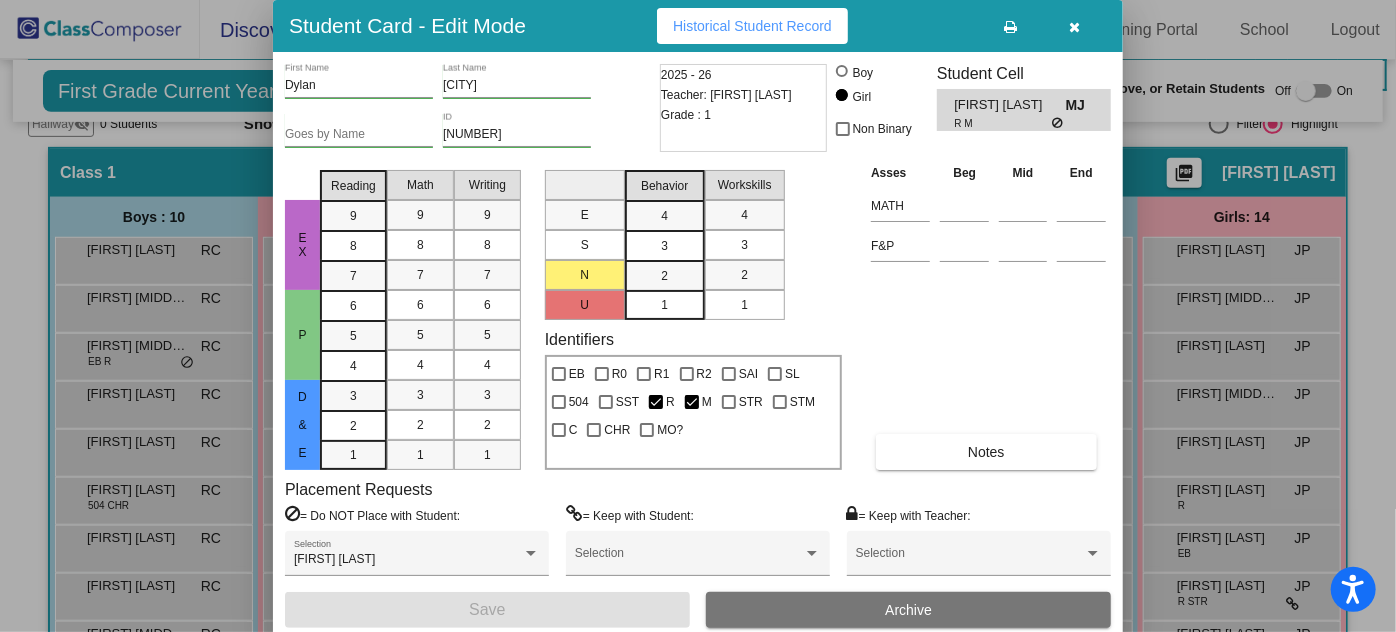click at bounding box center [1075, 27] 